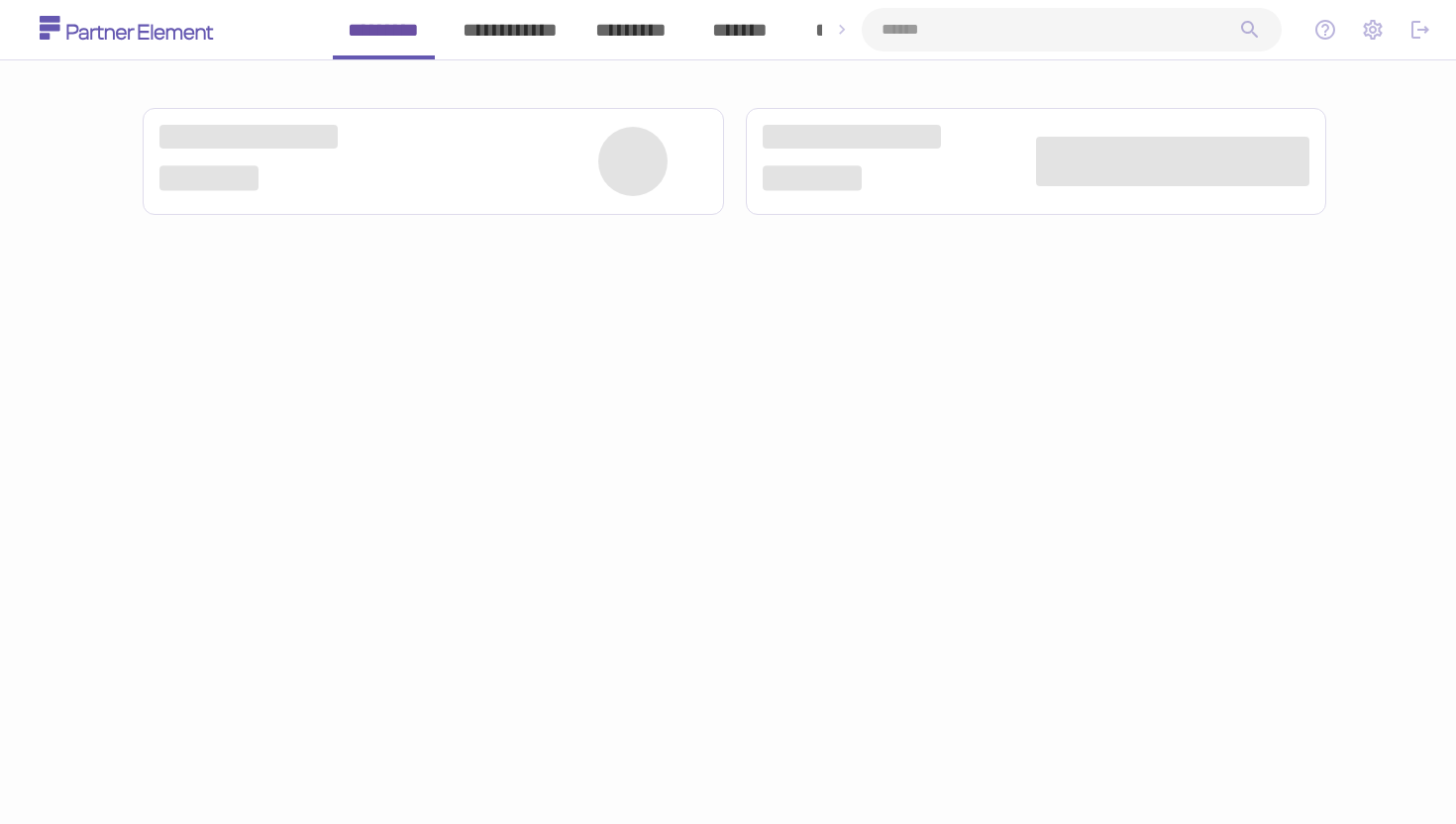 scroll, scrollTop: 0, scrollLeft: 0, axis: both 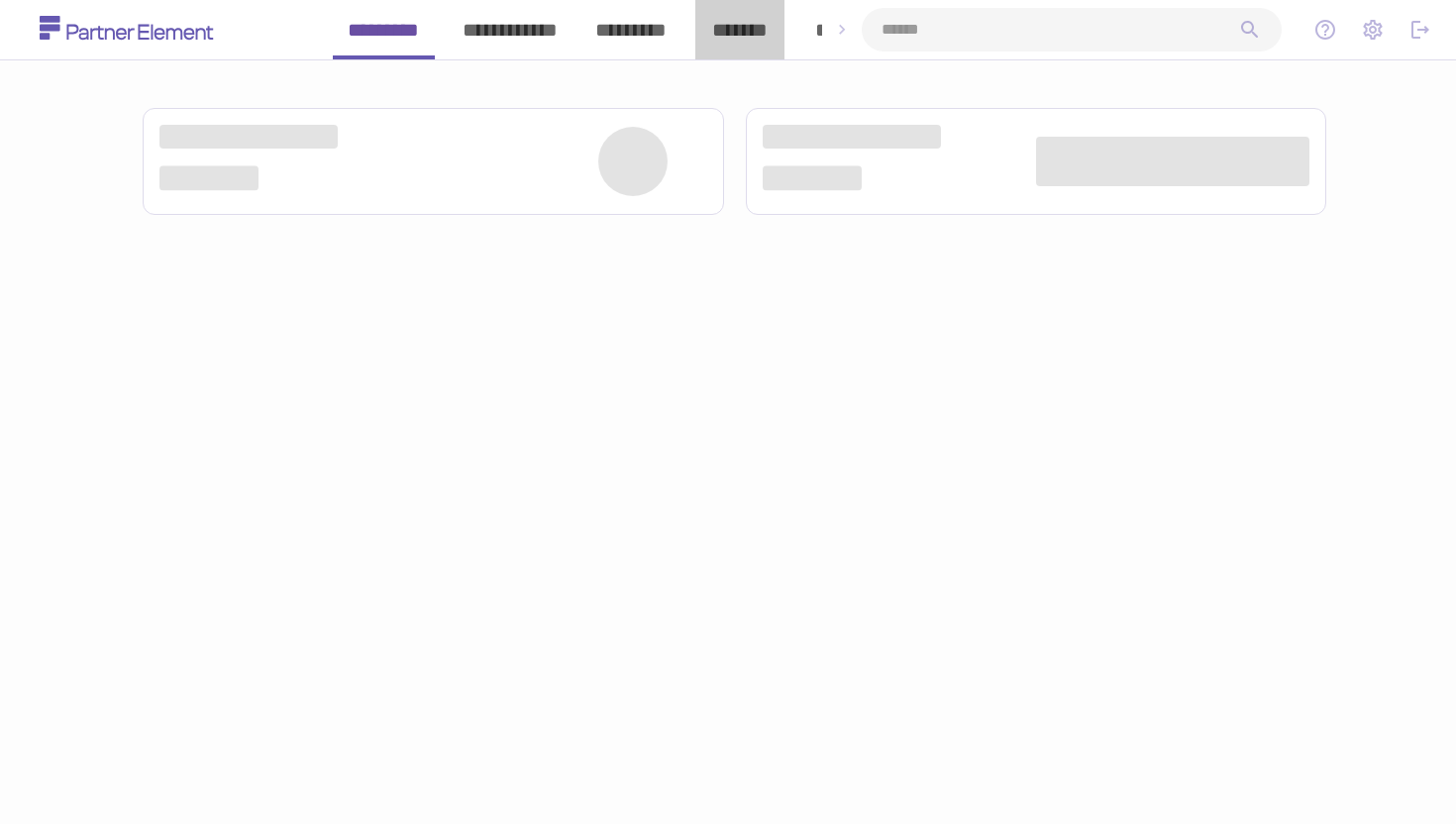 click on "*******" at bounding box center [740, 30] 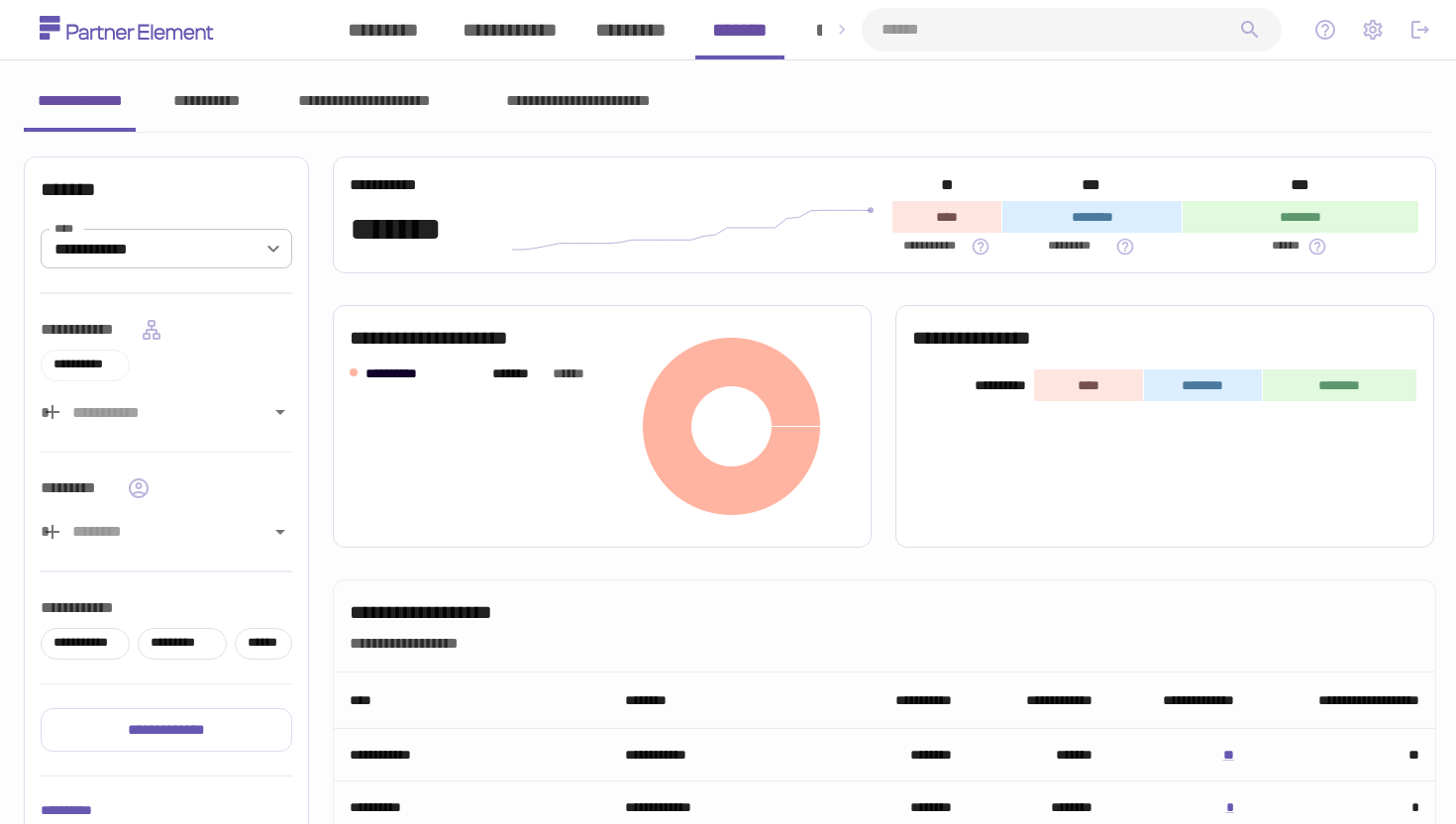 click on "**********" at bounding box center (577, 101) 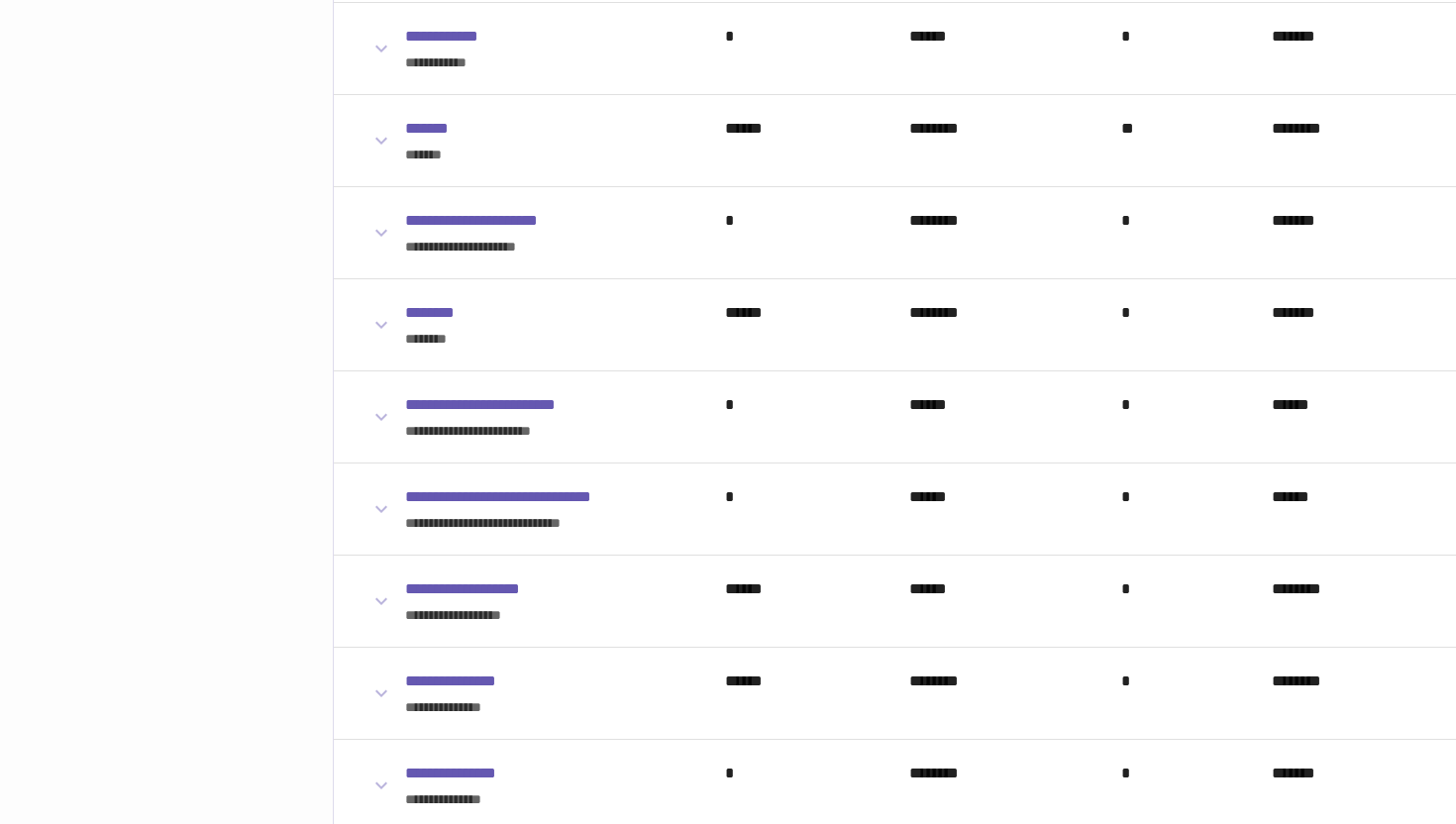 scroll, scrollTop: 15105, scrollLeft: 0, axis: vertical 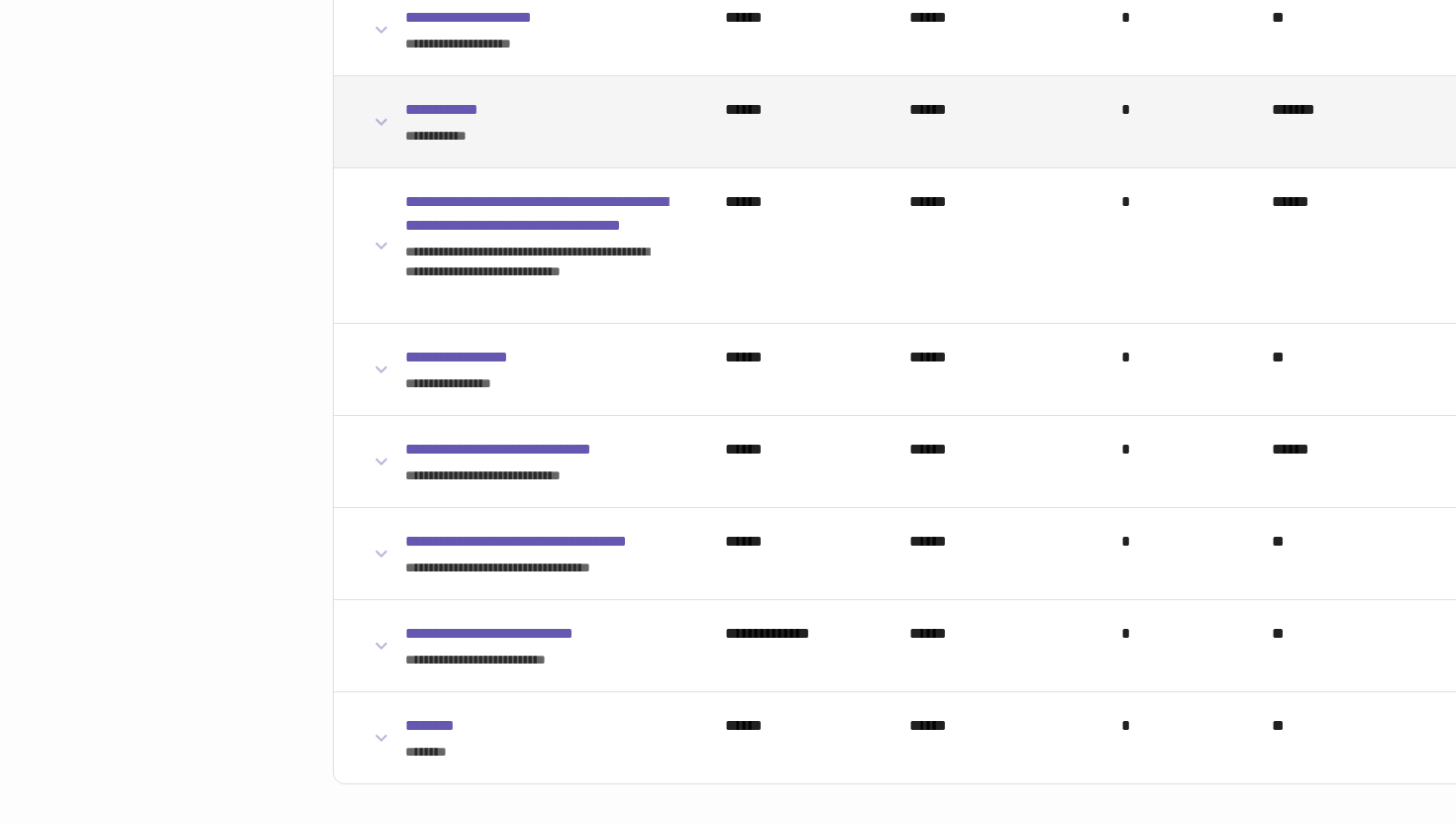 type 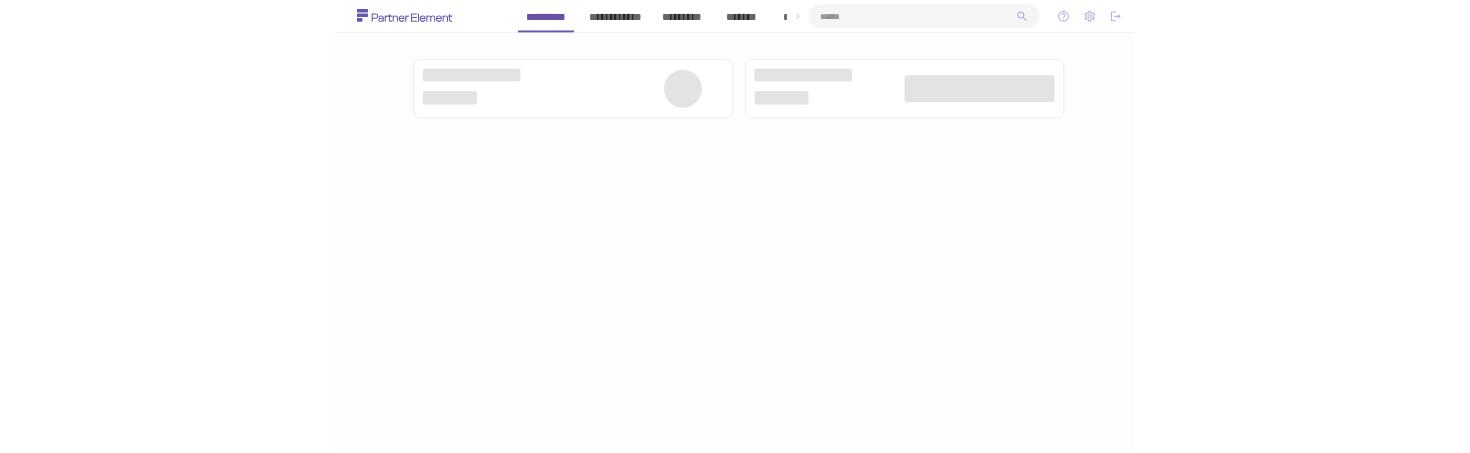 scroll, scrollTop: 0, scrollLeft: 0, axis: both 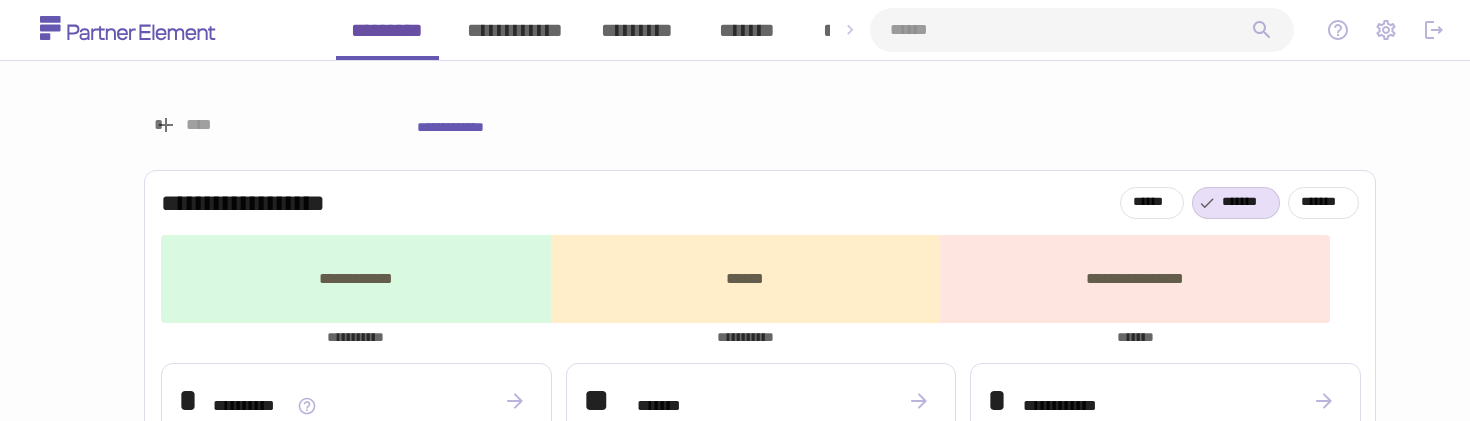 click on "*******" at bounding box center [747, 30] 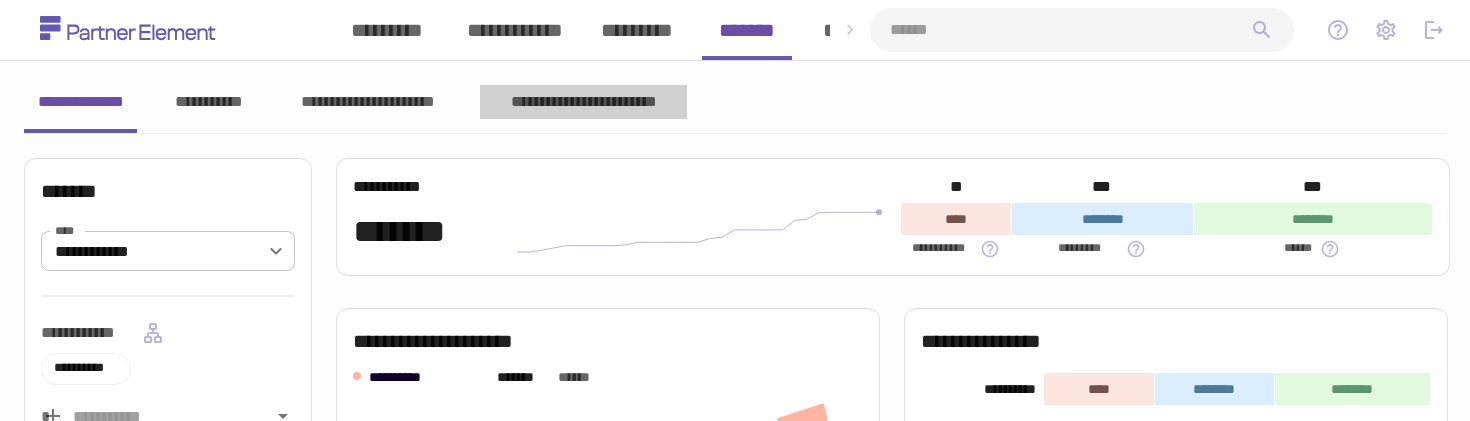 click on "**********" at bounding box center (583, 102) 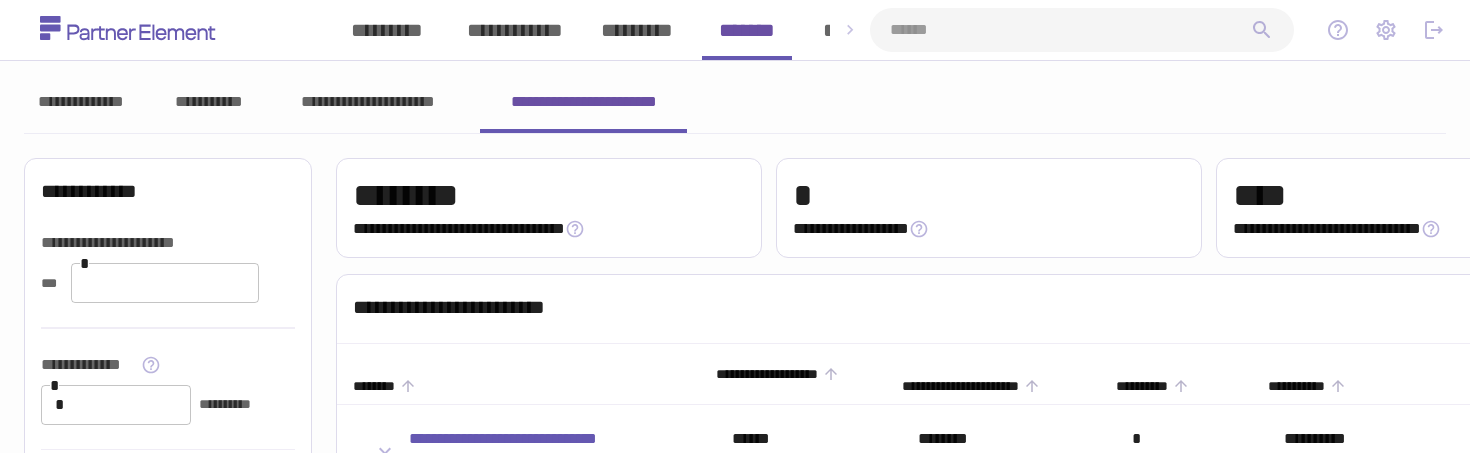 scroll, scrollTop: 329, scrollLeft: 0, axis: vertical 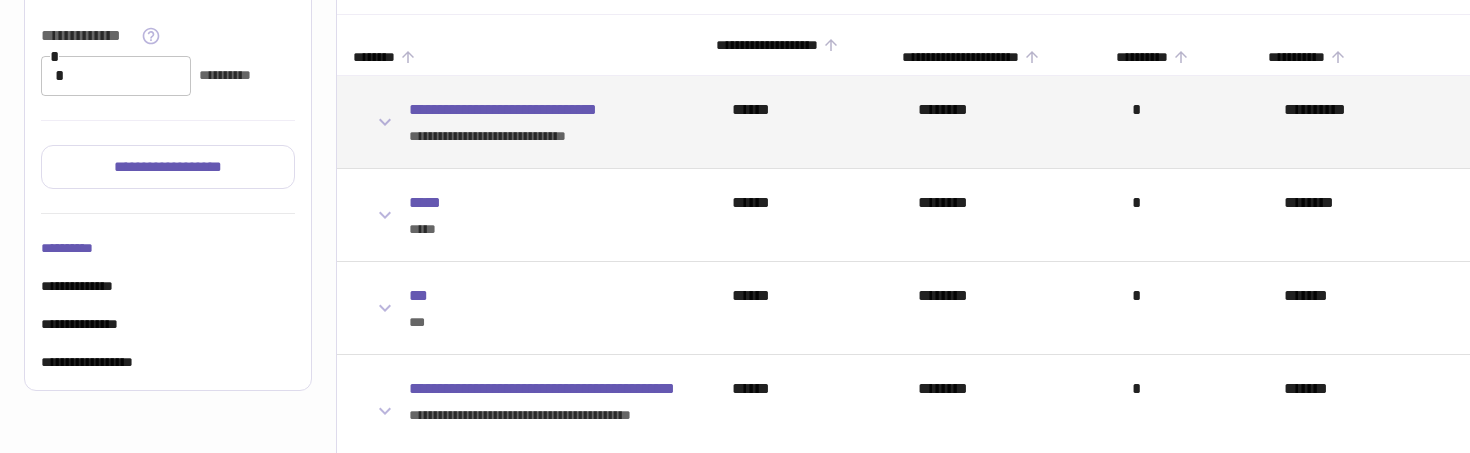 click 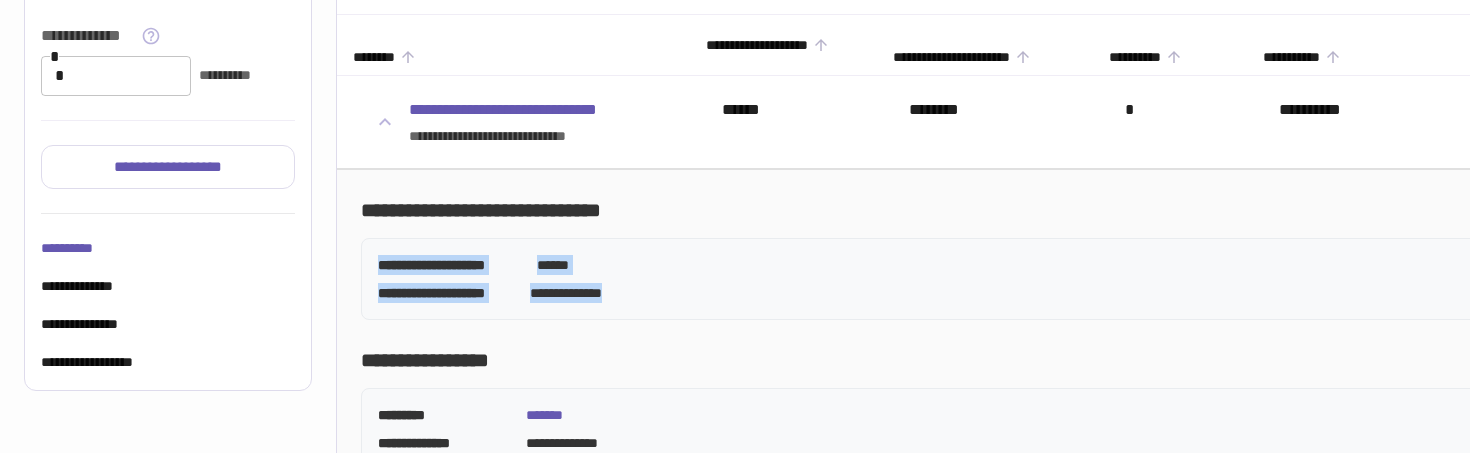 drag, startPoint x: 380, startPoint y: 266, endPoint x: 638, endPoint y: 293, distance: 259.40894 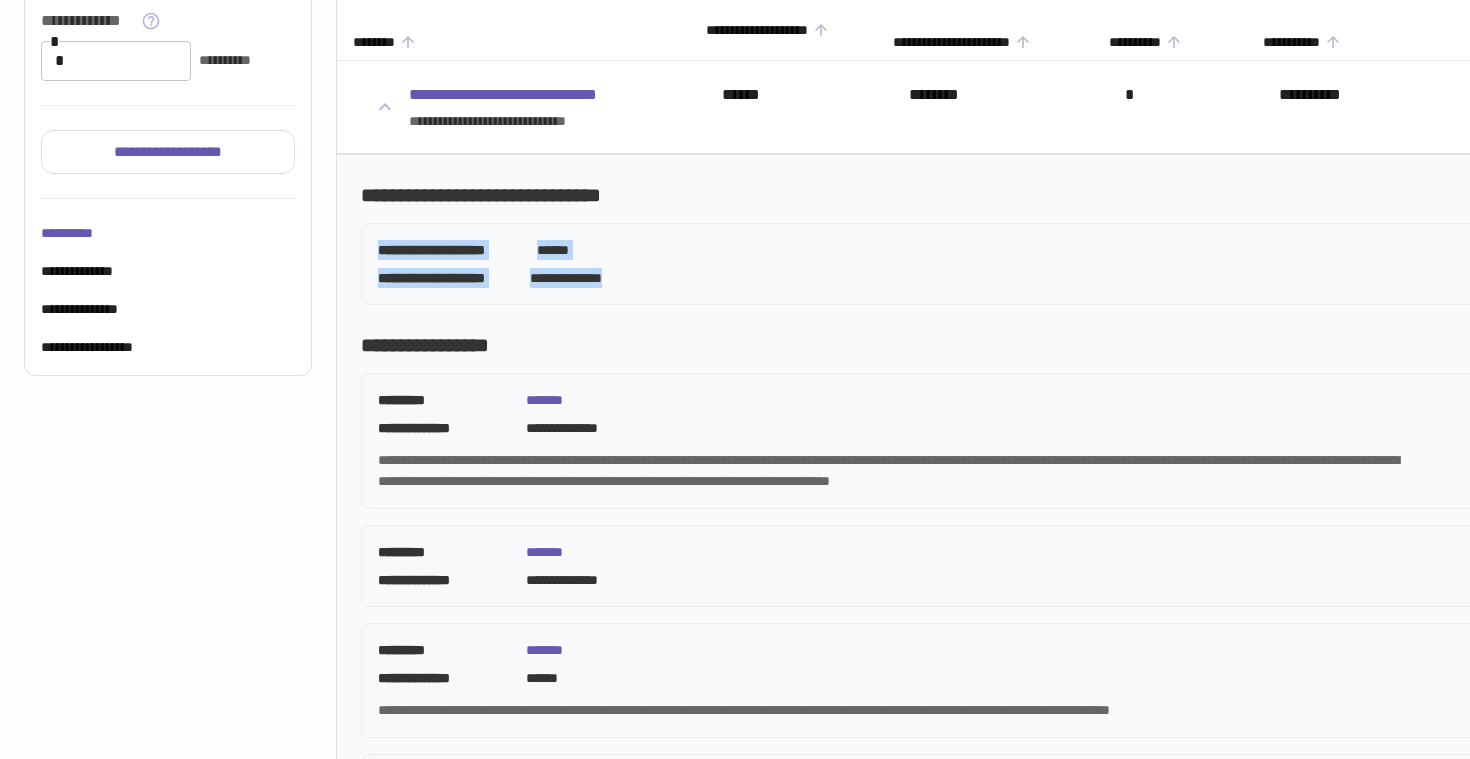 scroll, scrollTop: 0, scrollLeft: 0, axis: both 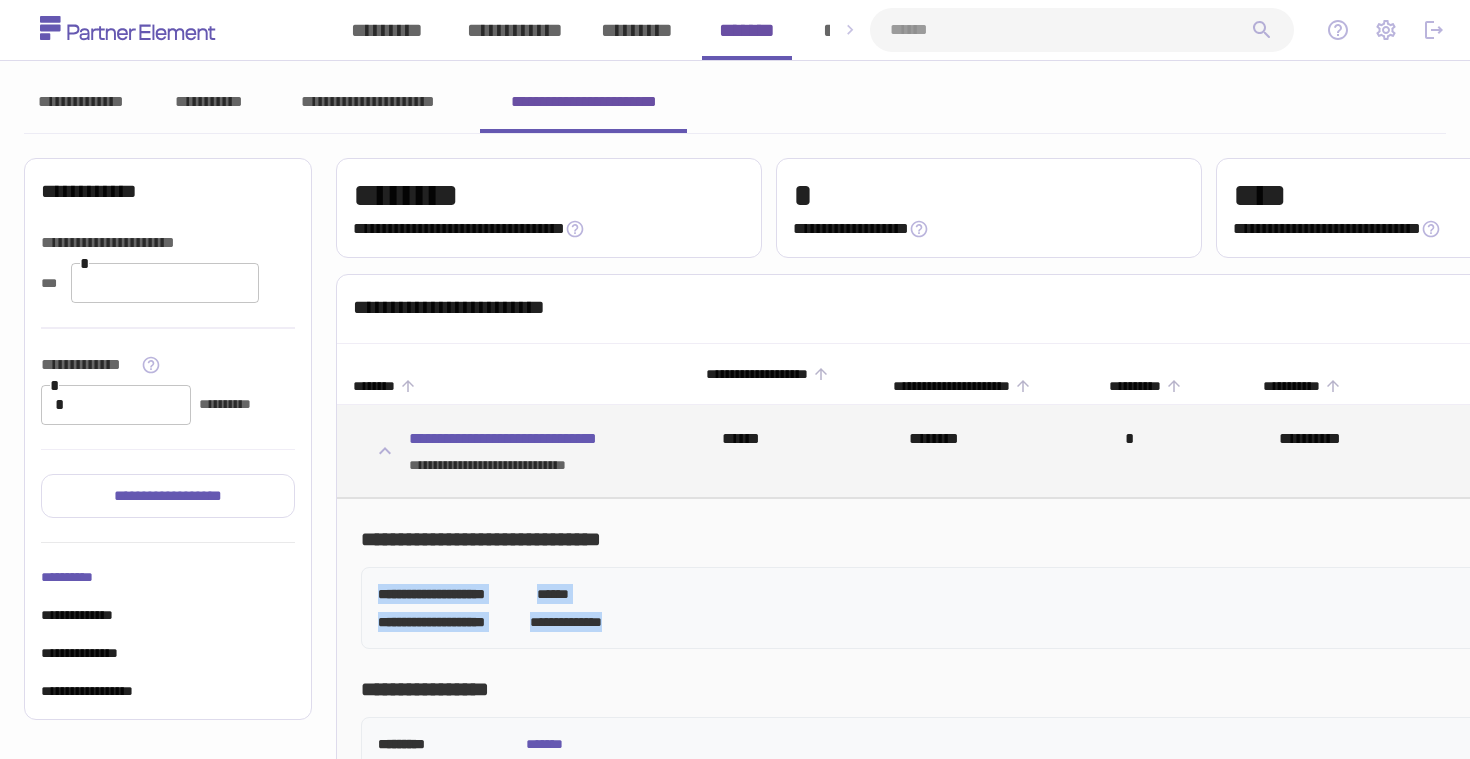 click 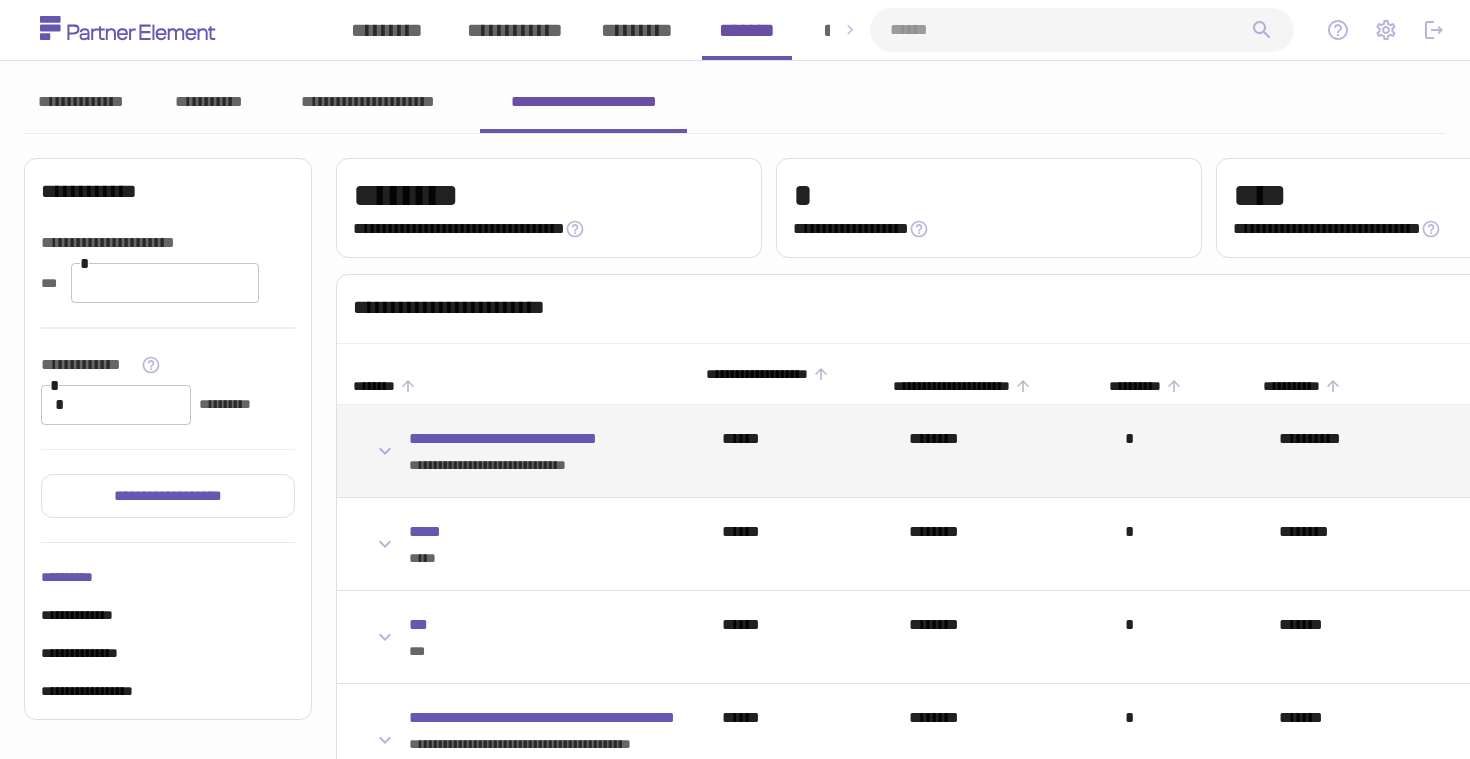 click 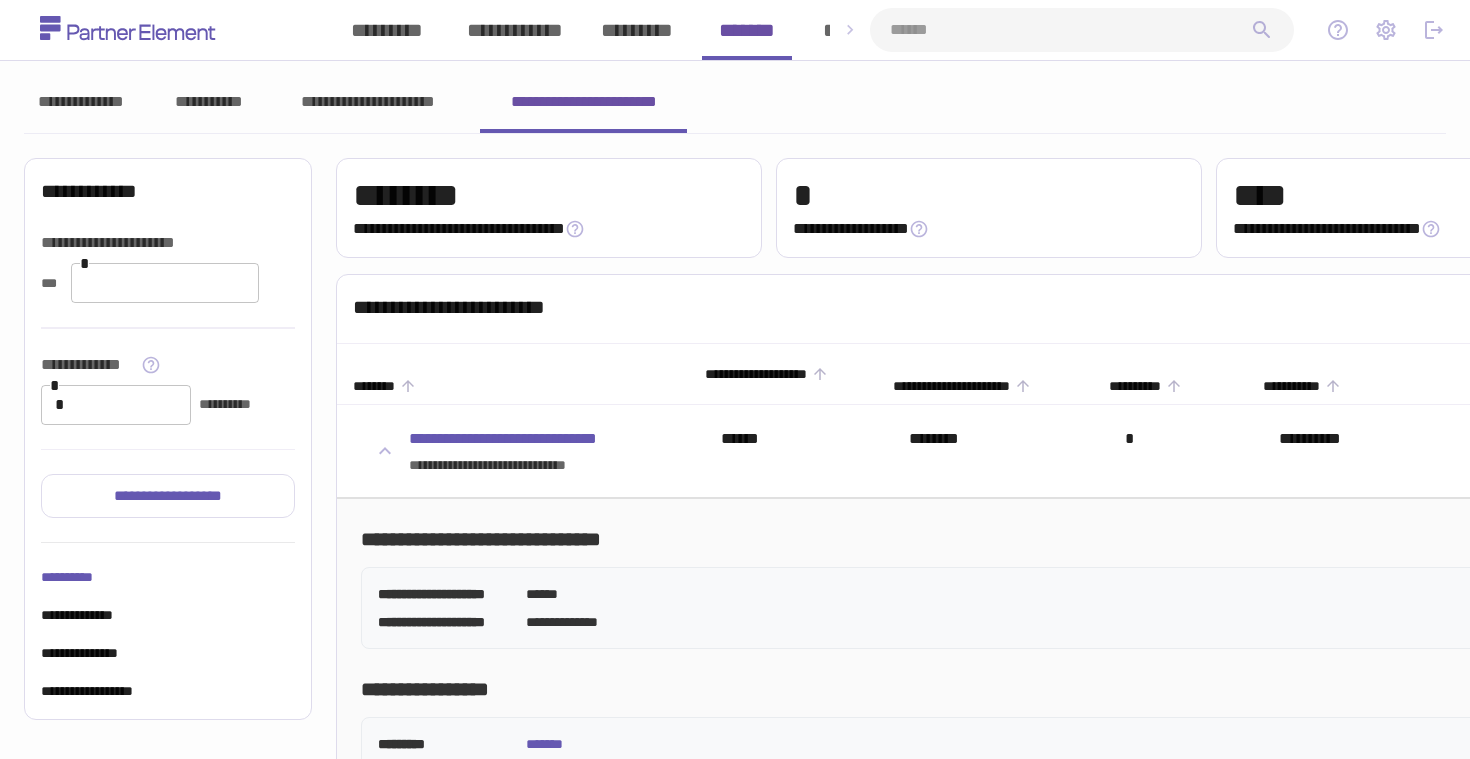 click on "**********" at bounding box center [988, 112735] 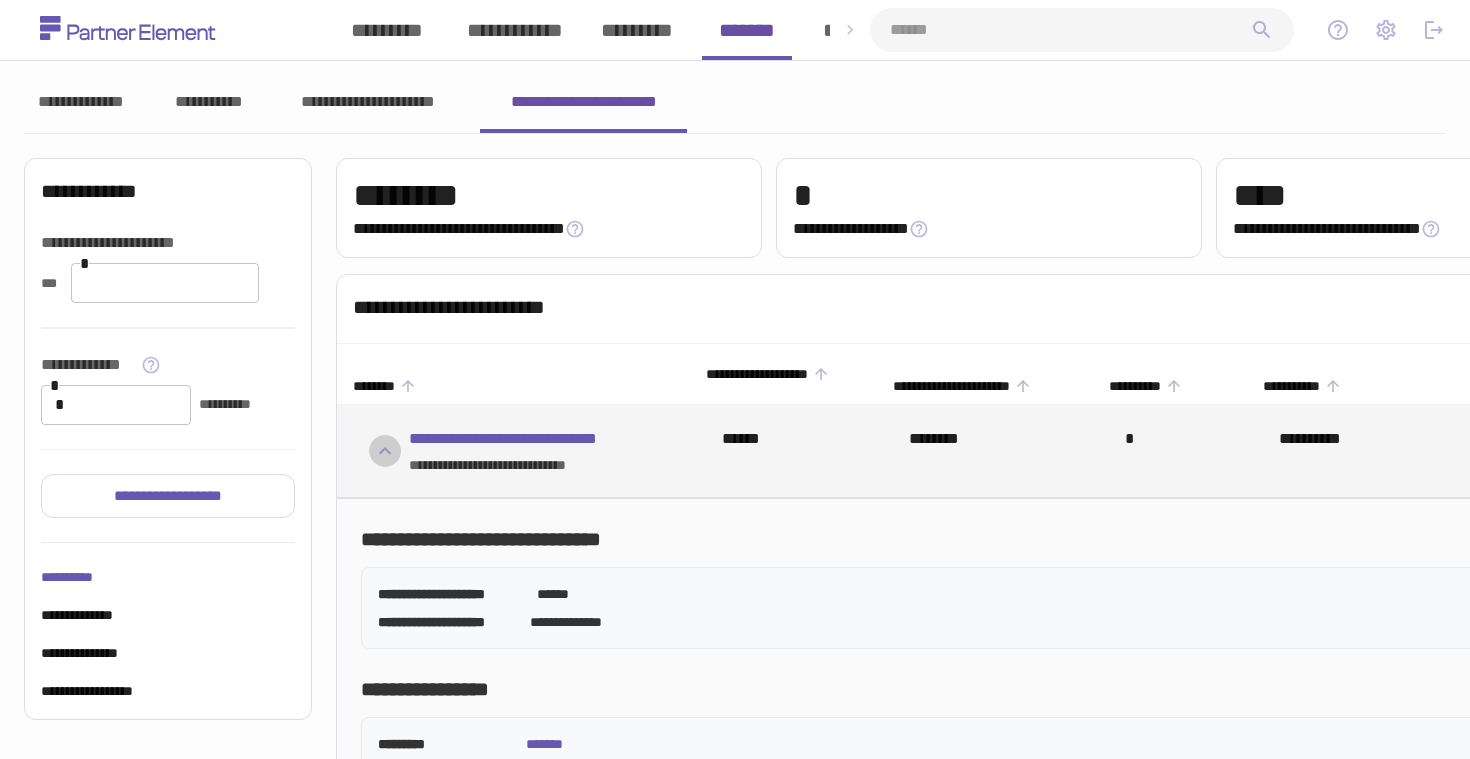 click 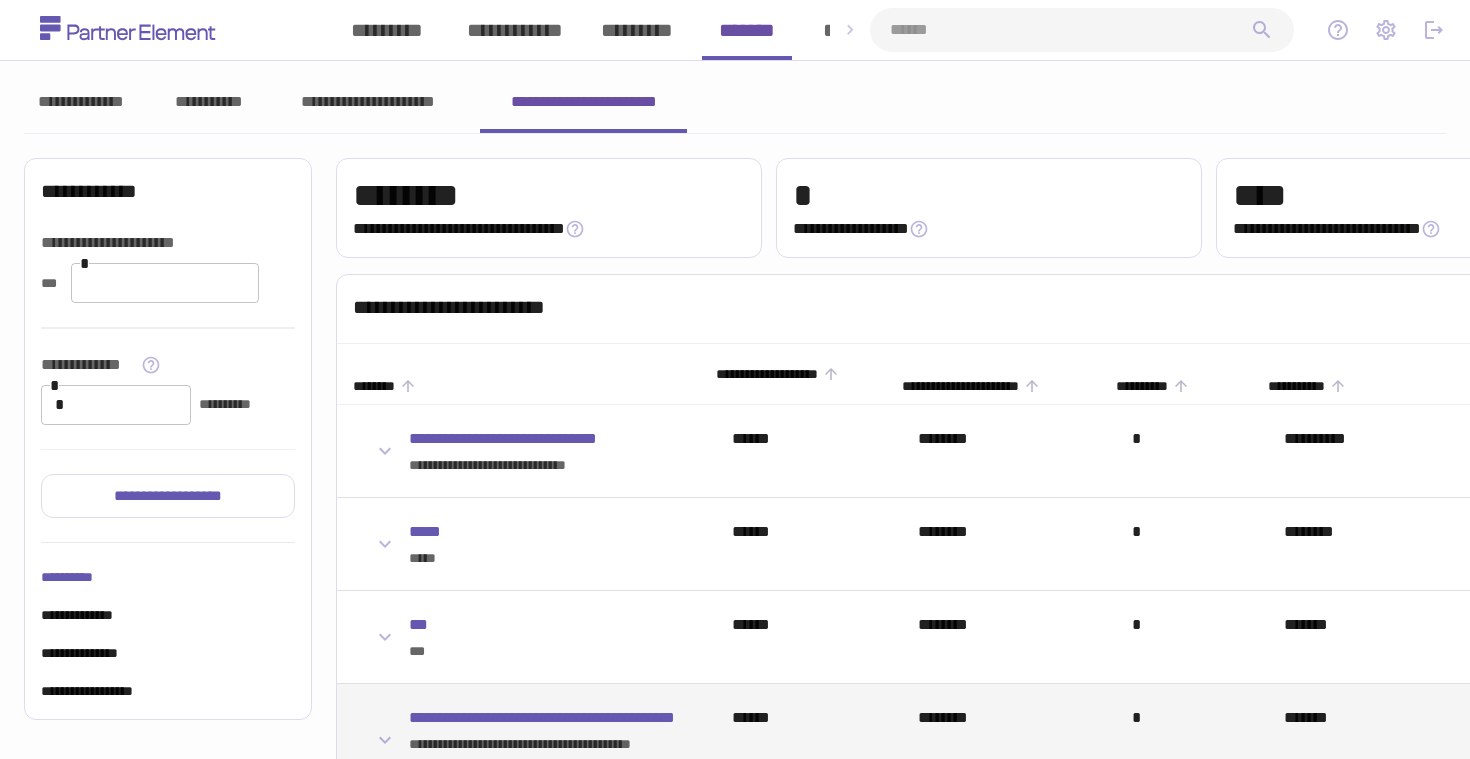 type 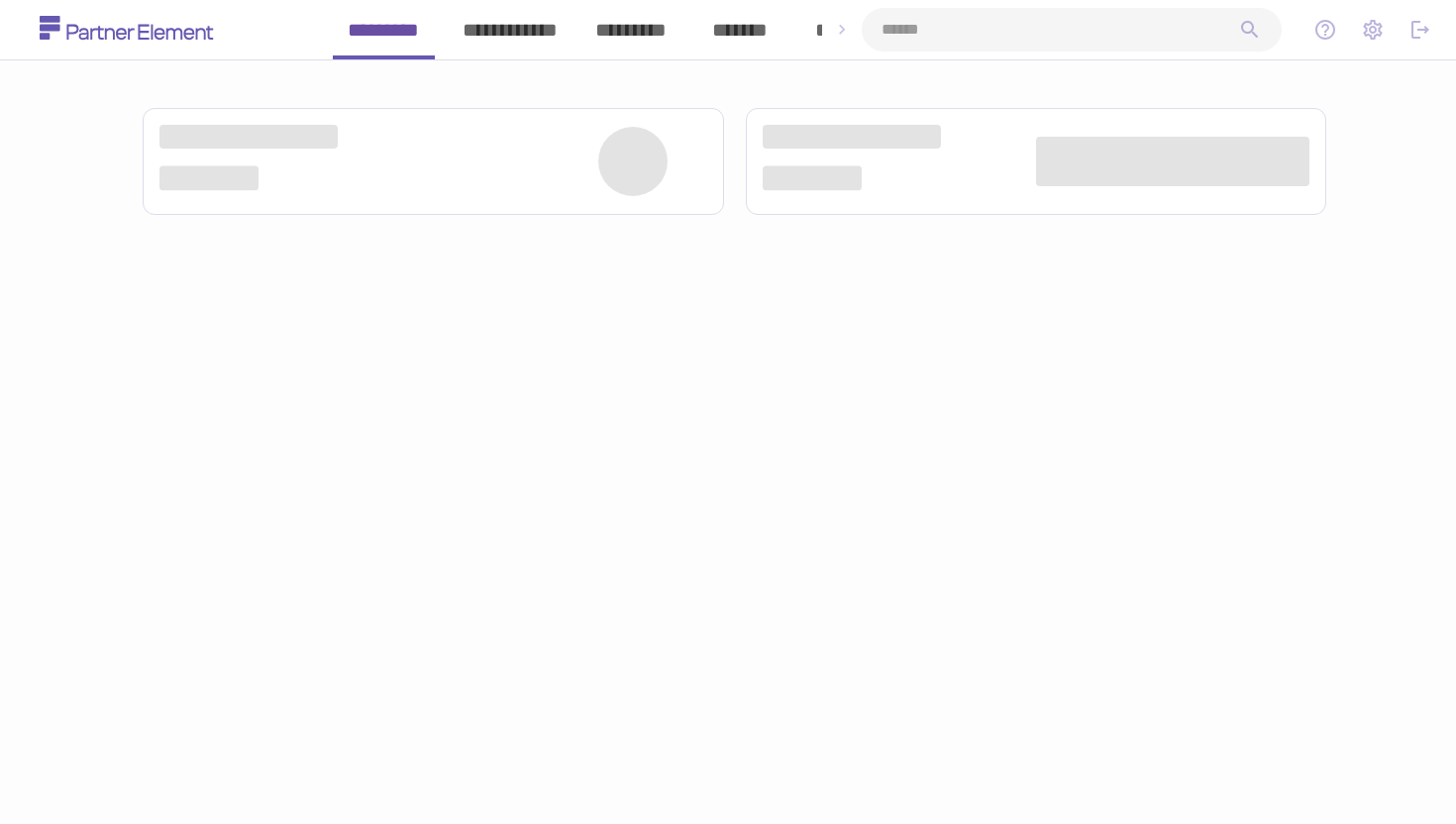 scroll, scrollTop: 0, scrollLeft: 0, axis: both 